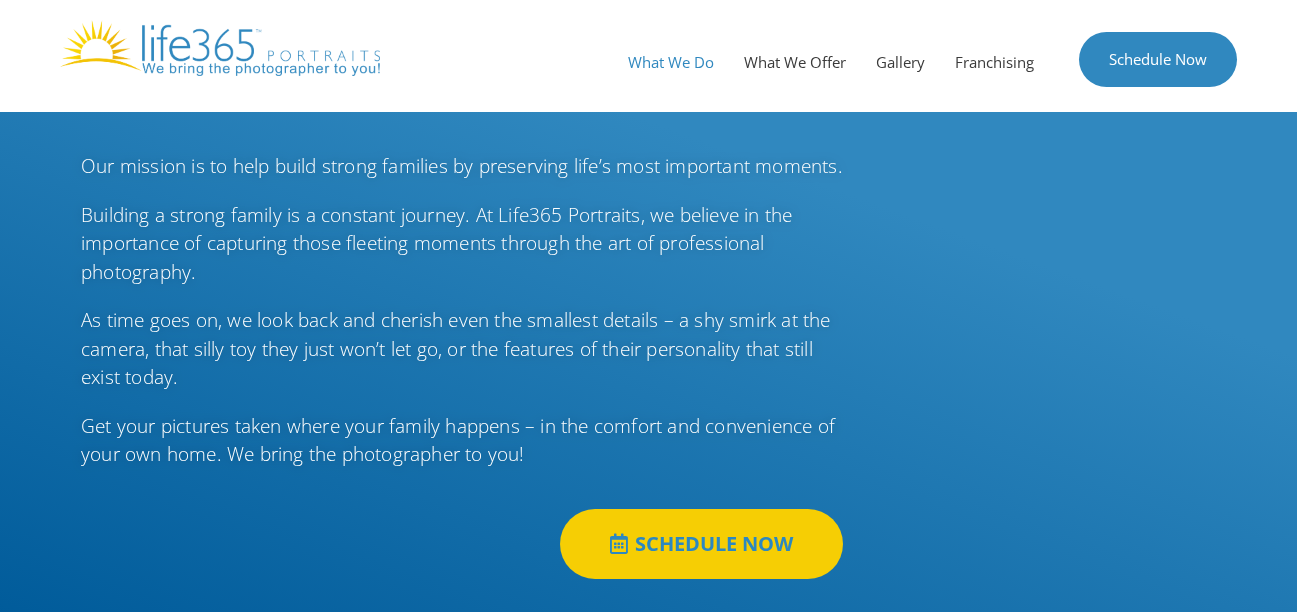 scroll, scrollTop: 0, scrollLeft: 0, axis: both 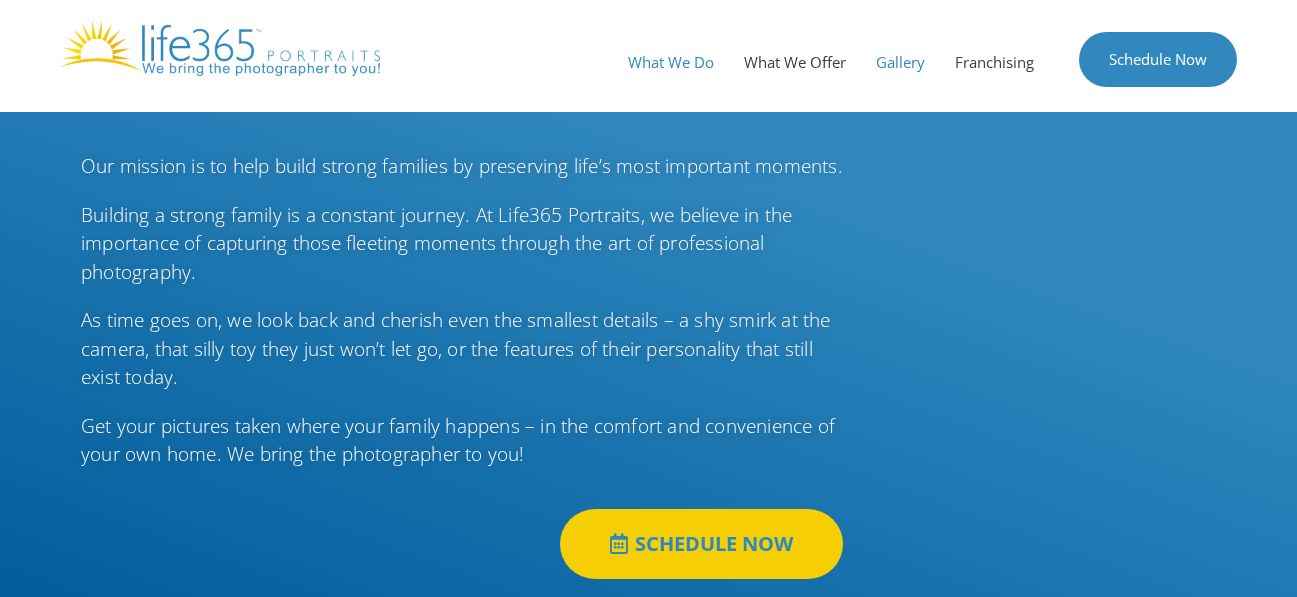 click on "Gallery" at bounding box center (900, 62) 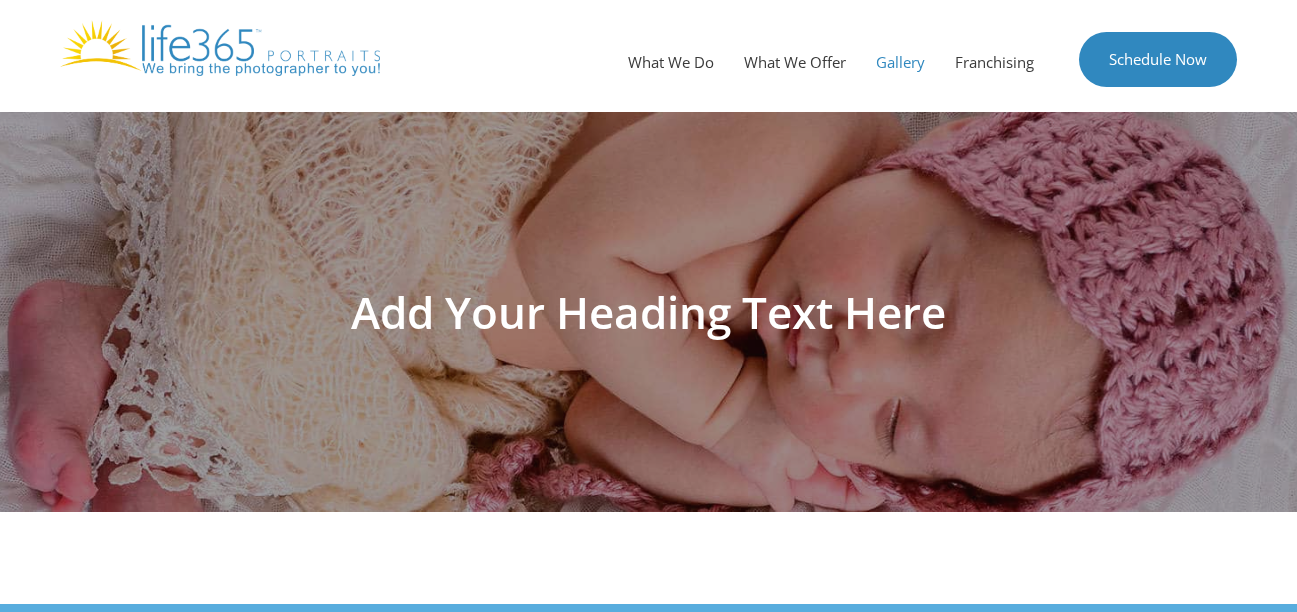 scroll, scrollTop: 0, scrollLeft: 0, axis: both 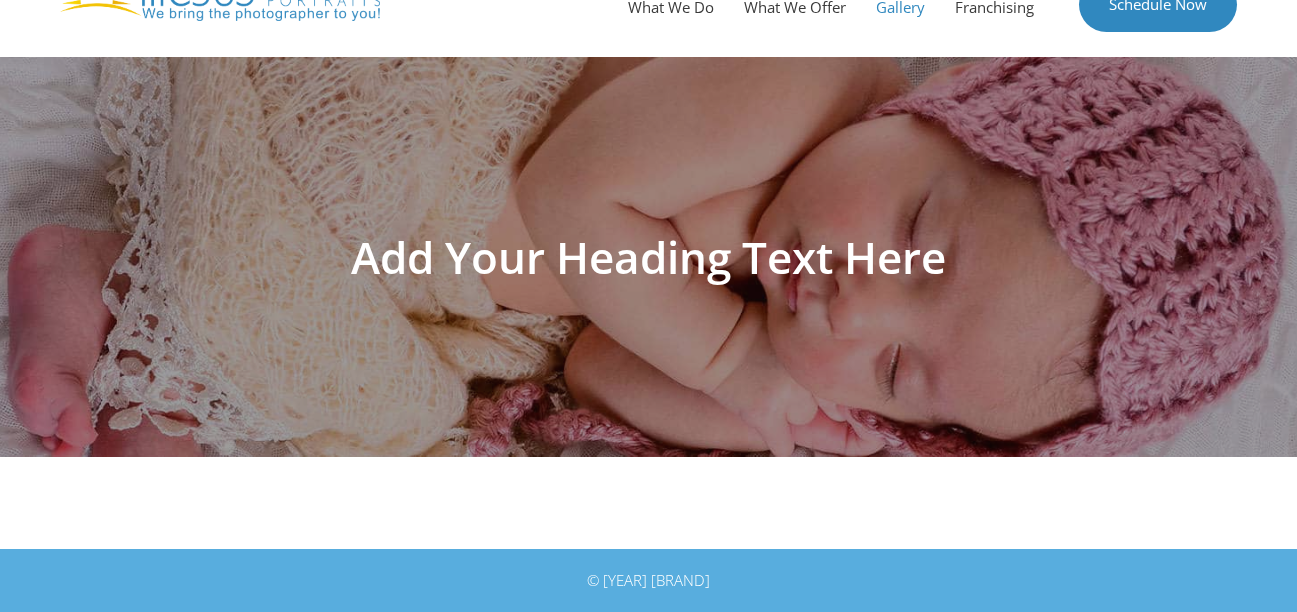 click on "Add Your Heading Text Here" at bounding box center [649, 257] 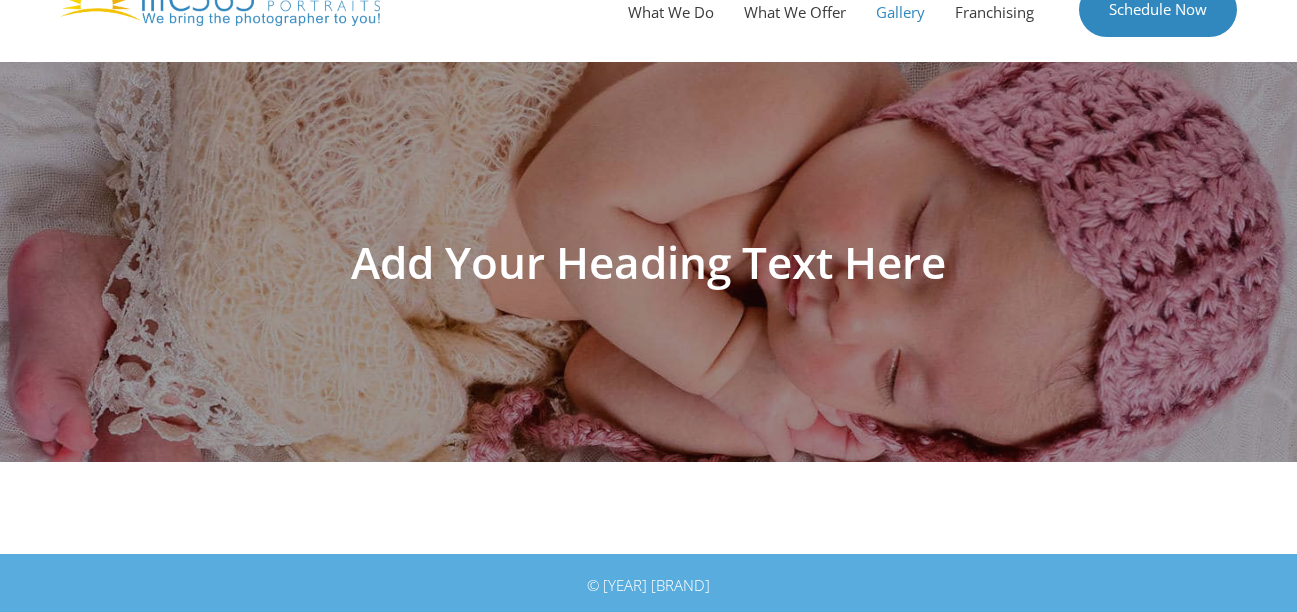 scroll, scrollTop: 55, scrollLeft: 0, axis: vertical 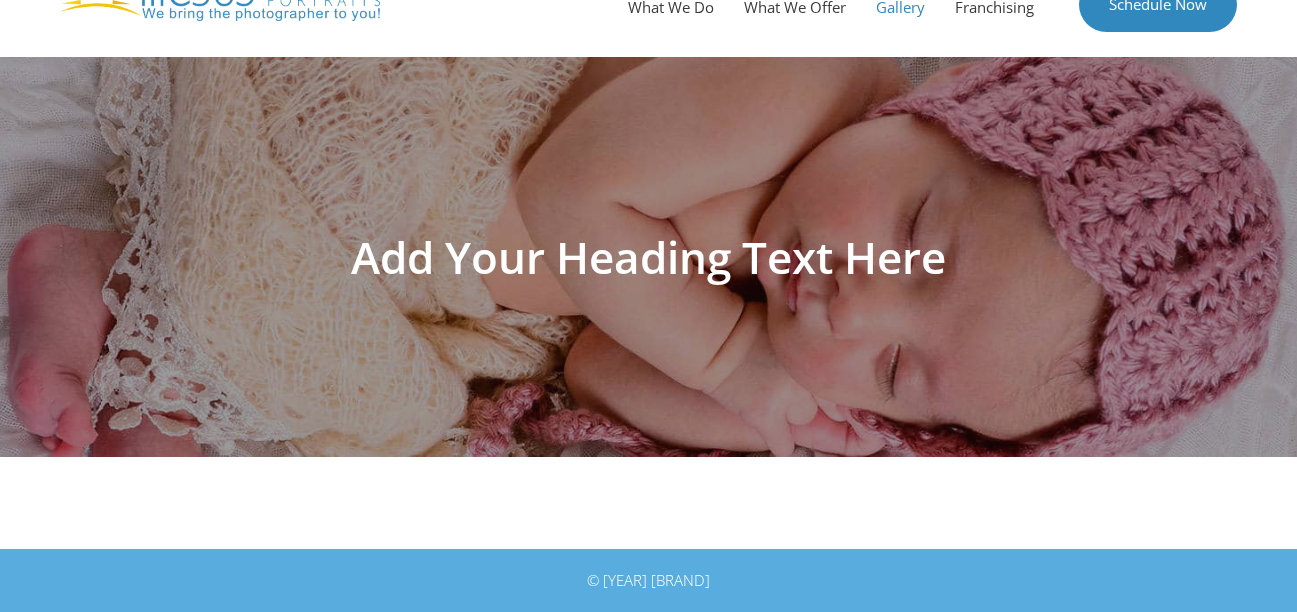 click on "Gallery" at bounding box center (900, 7) 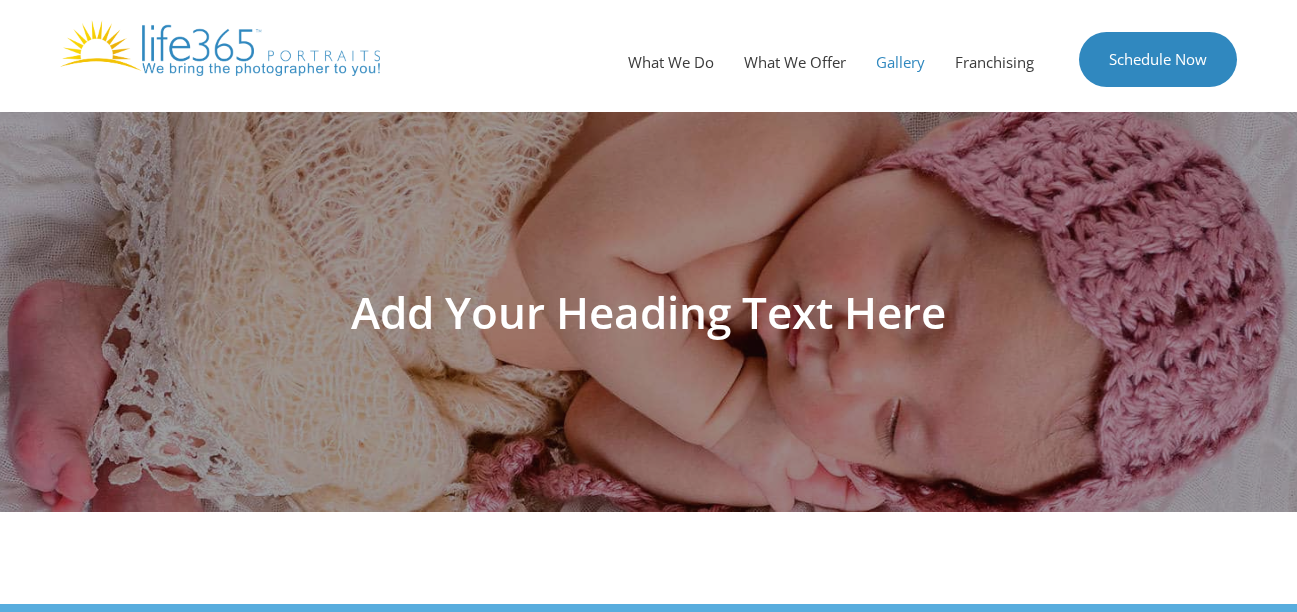scroll, scrollTop: 0, scrollLeft: 0, axis: both 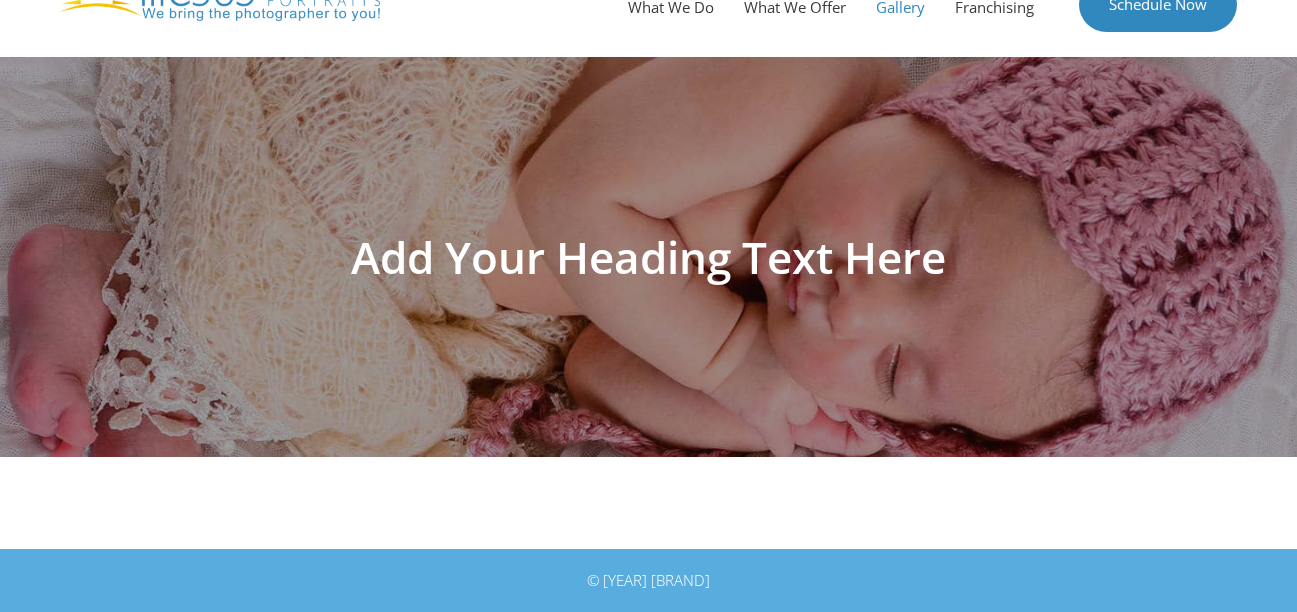 click on "Add Your Heading Text Here" at bounding box center (649, 257) 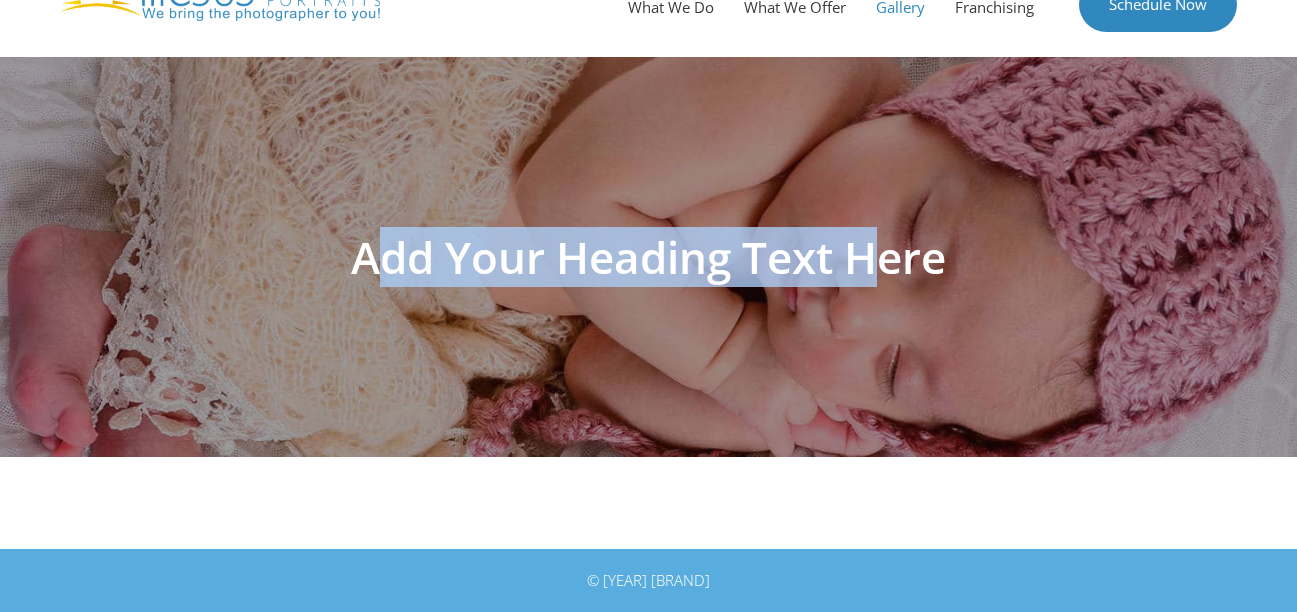 drag, startPoint x: 377, startPoint y: 248, endPoint x: 887, endPoint y: 252, distance: 510.0157 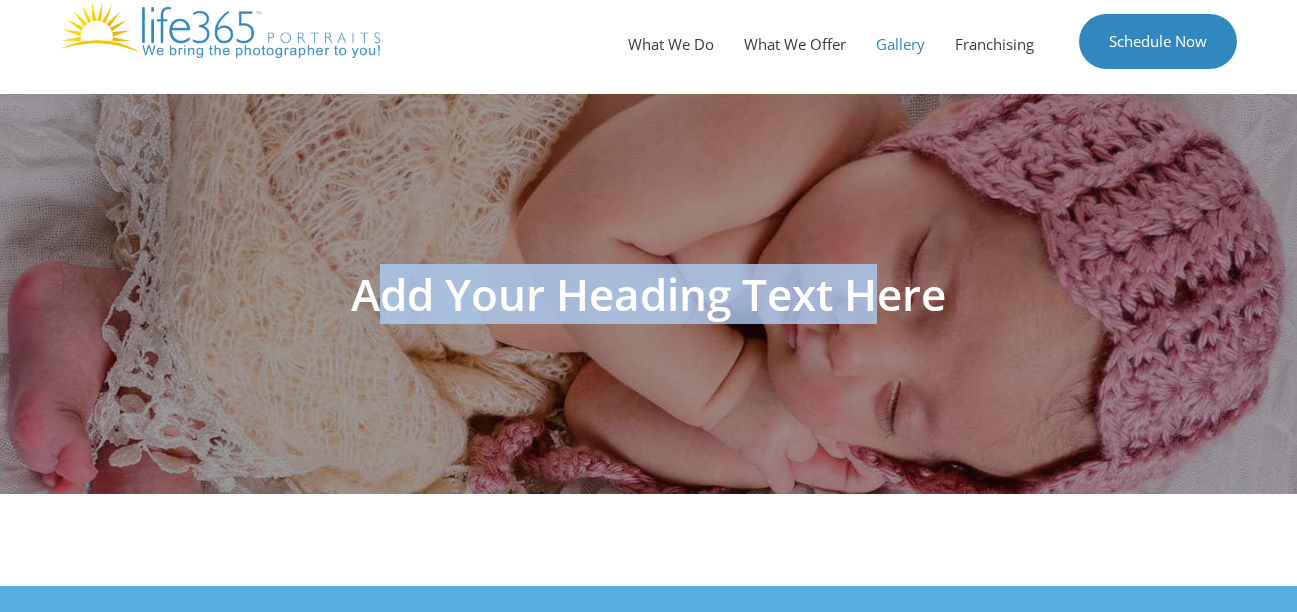 scroll, scrollTop: 0, scrollLeft: 0, axis: both 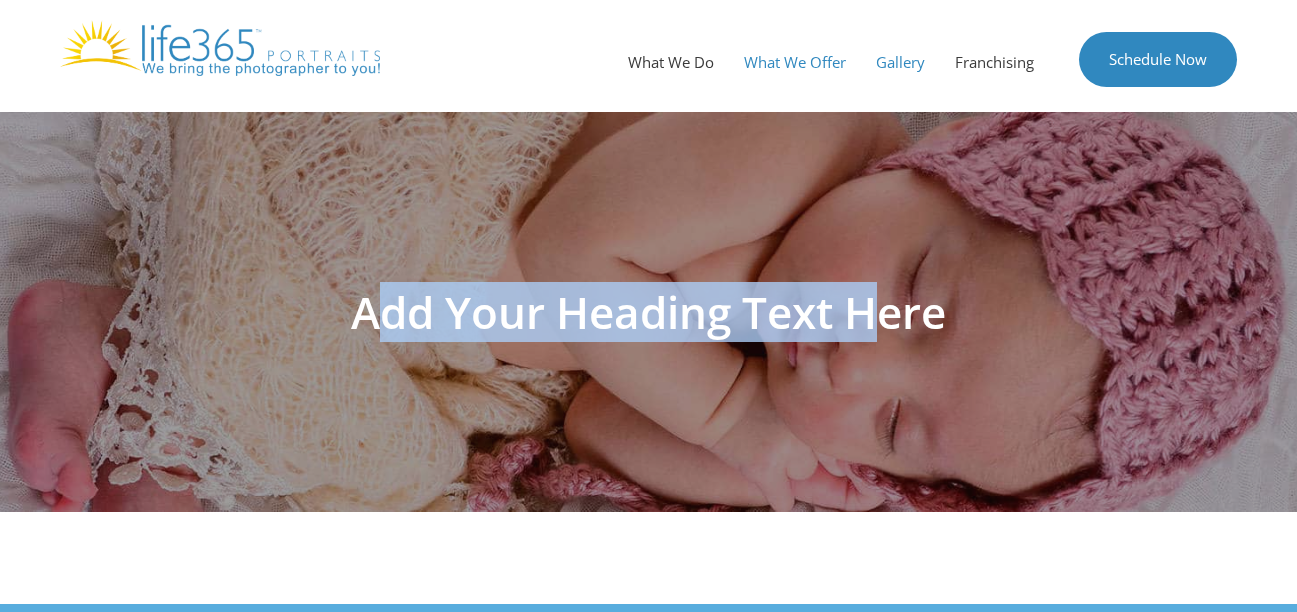 click on "What We Offer" at bounding box center (795, 62) 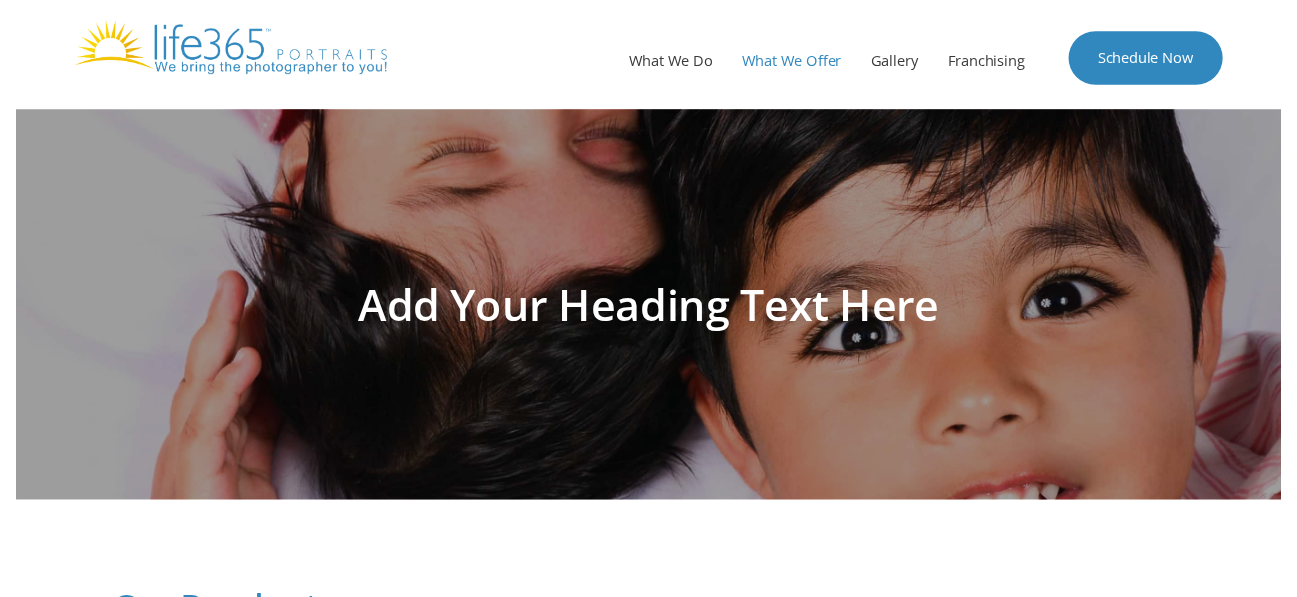 scroll, scrollTop: 0, scrollLeft: 0, axis: both 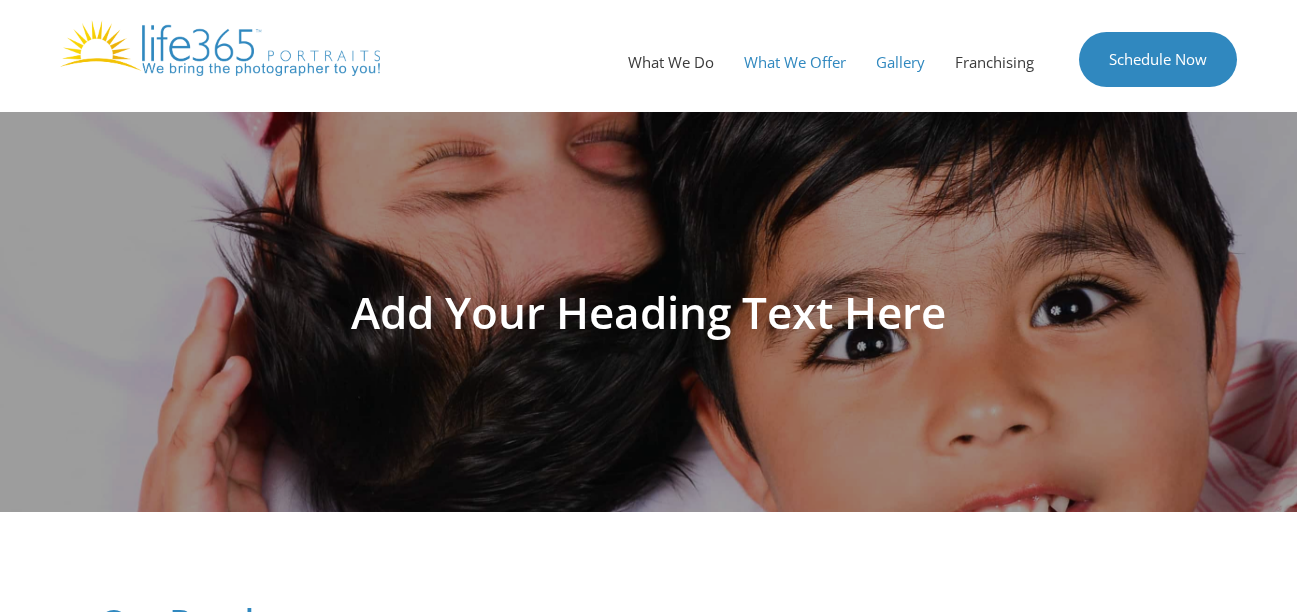 click on "Gallery" at bounding box center [900, 62] 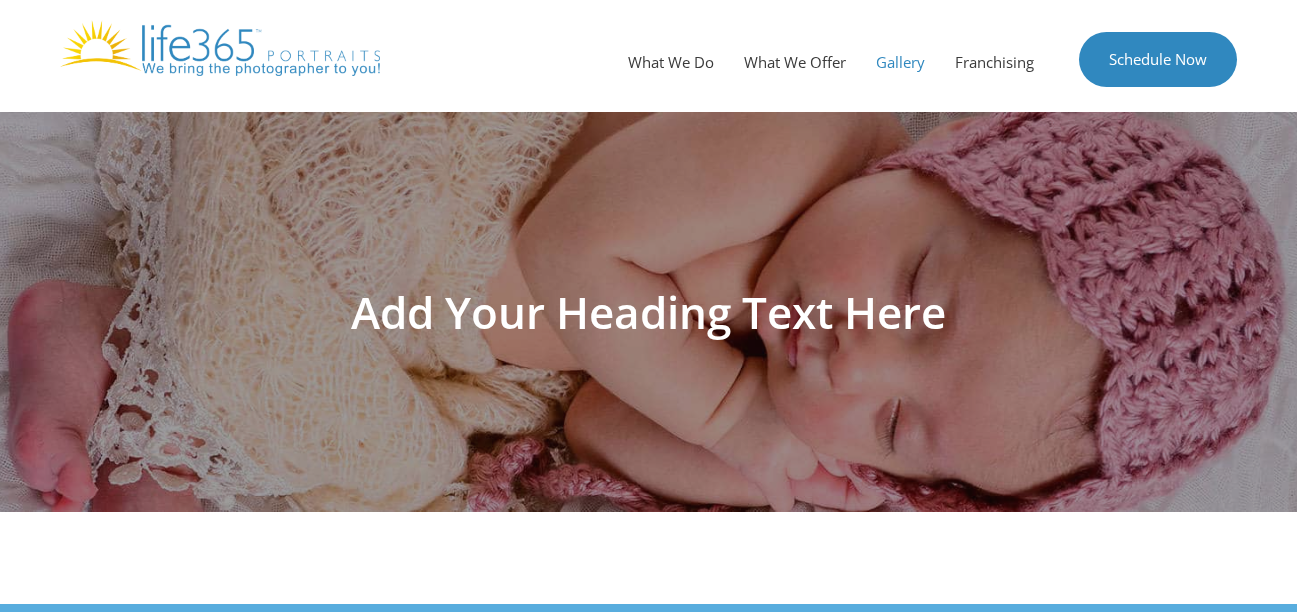 scroll, scrollTop: 0, scrollLeft: 0, axis: both 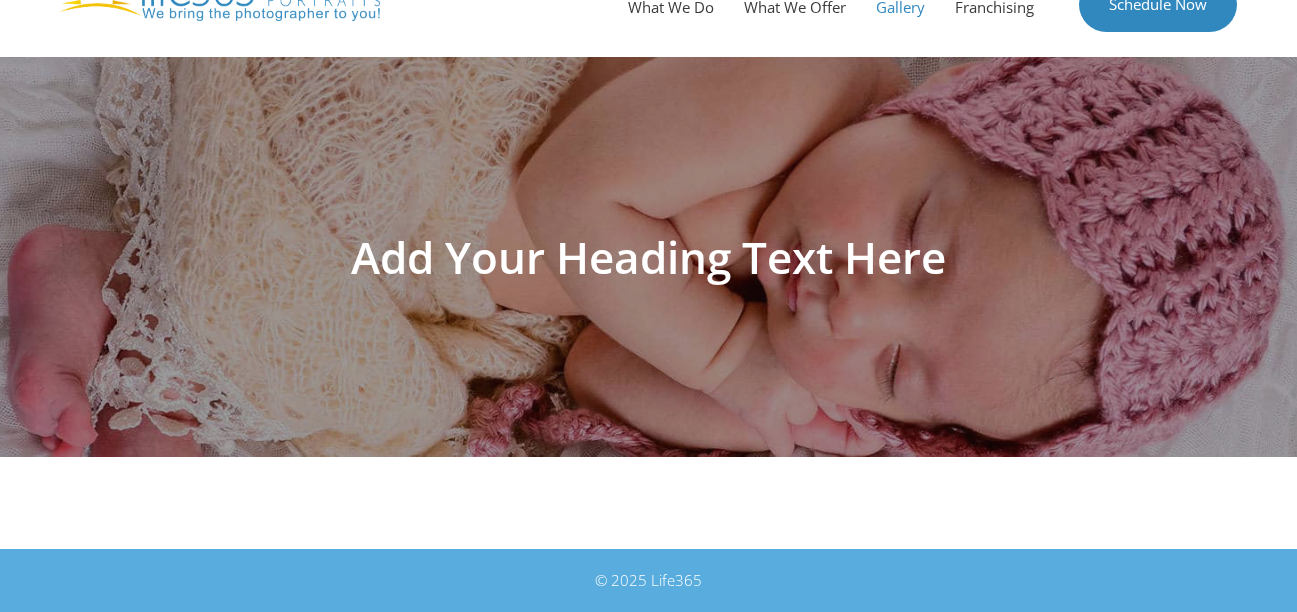 click on "© 2025 Life365" at bounding box center (648, 580) 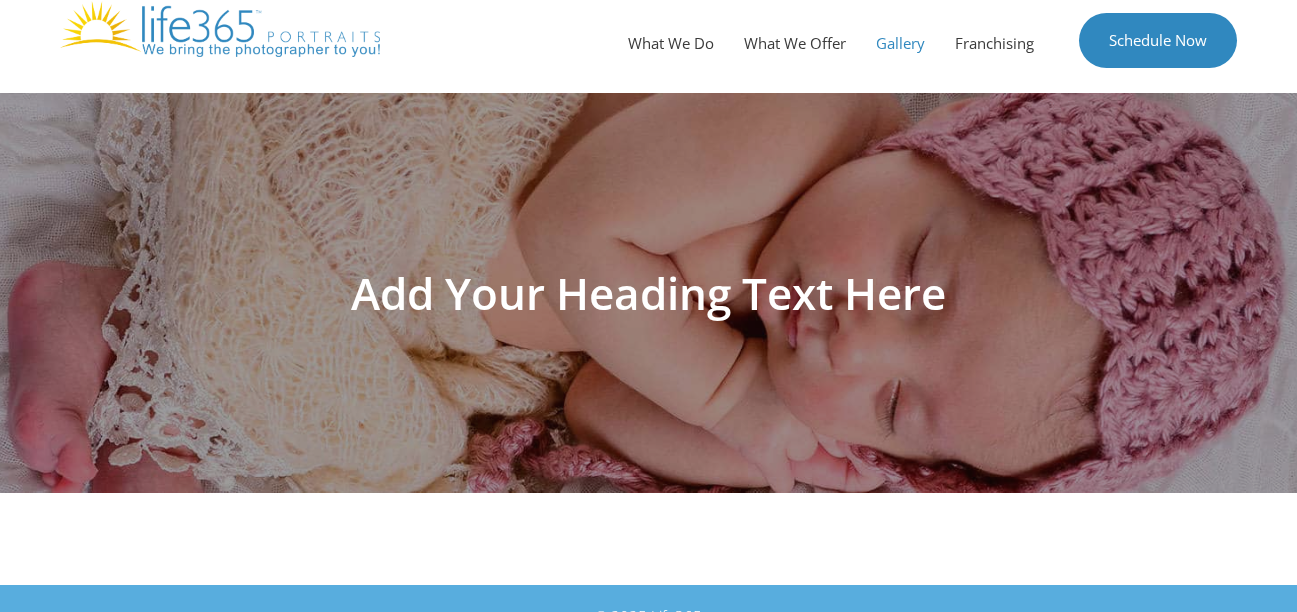 scroll, scrollTop: 0, scrollLeft: 0, axis: both 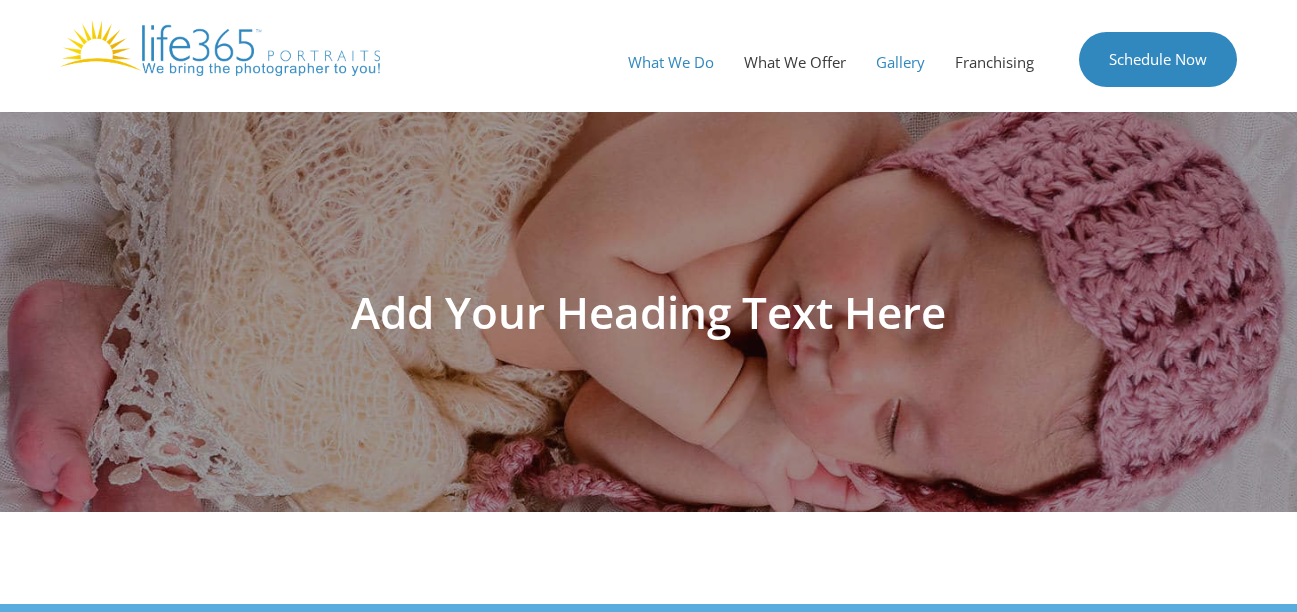 click on "What We Do" at bounding box center (671, 62) 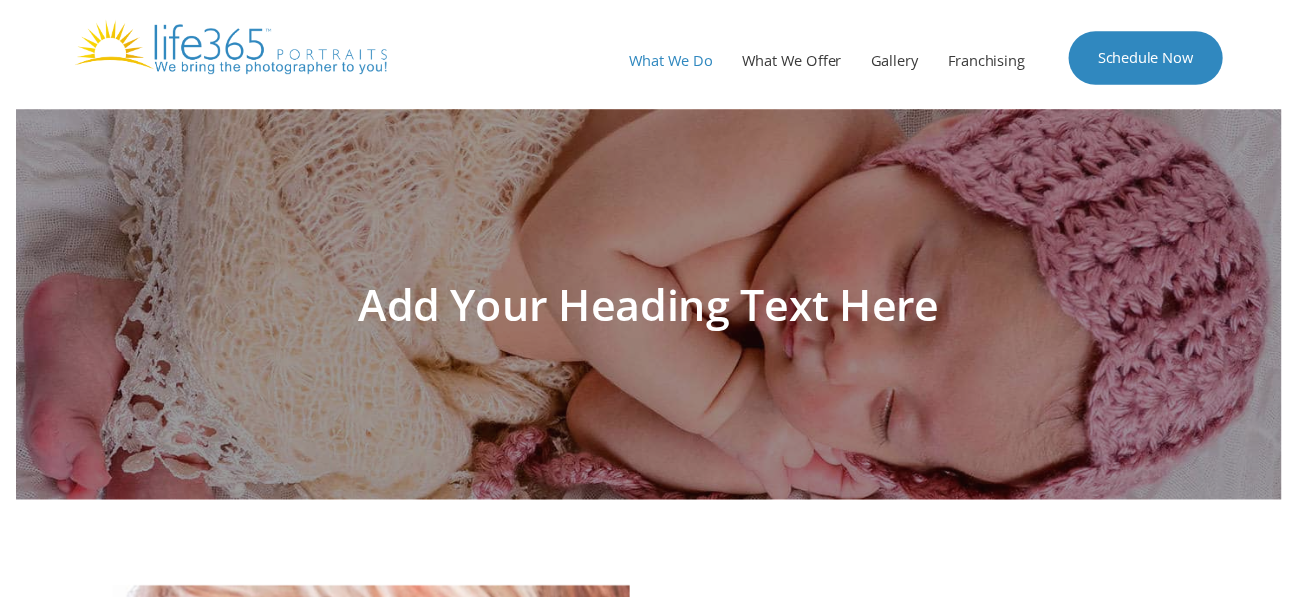 scroll, scrollTop: 0, scrollLeft: 0, axis: both 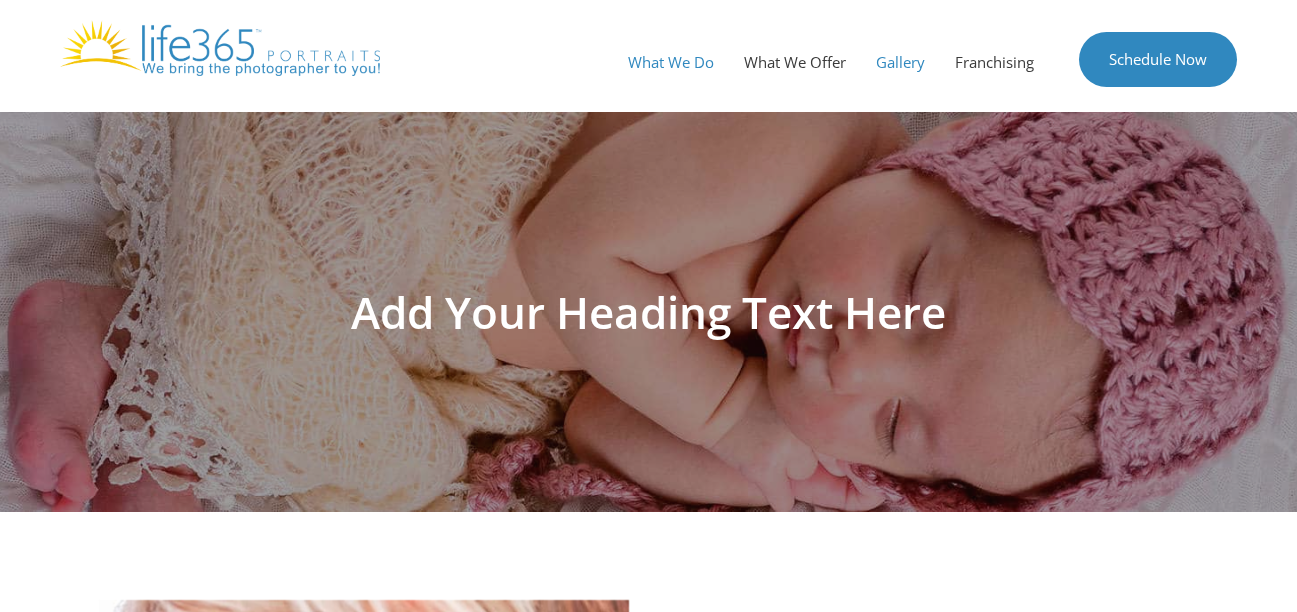 click on "Gallery" at bounding box center (900, 62) 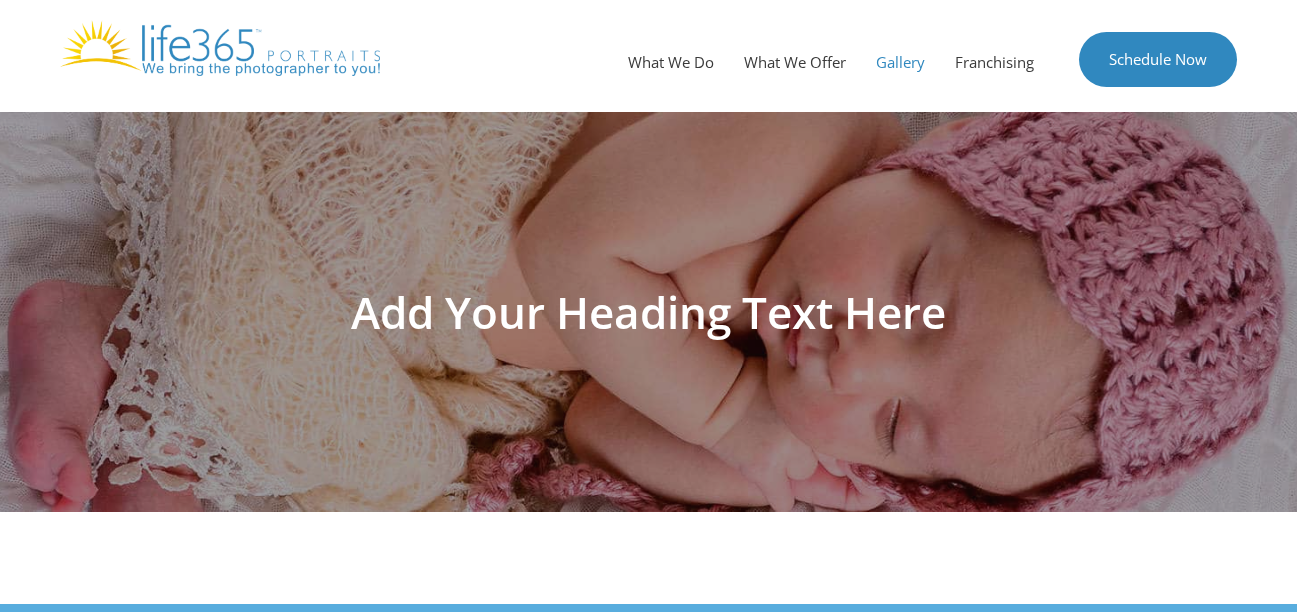 scroll, scrollTop: 0, scrollLeft: 0, axis: both 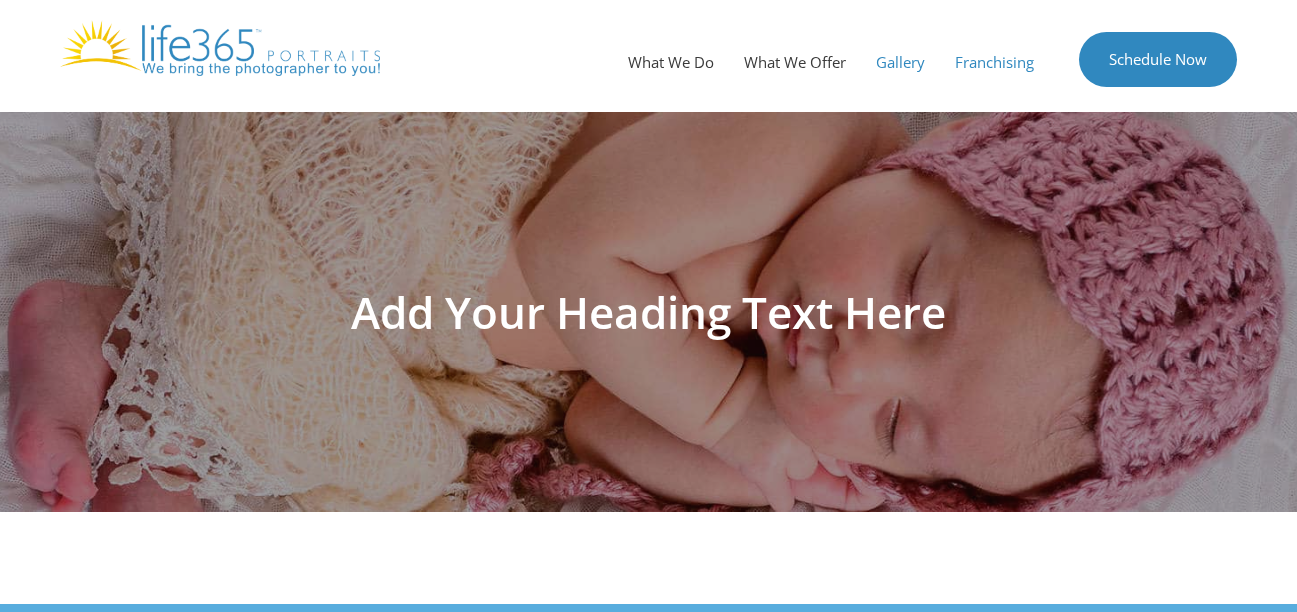 drag, startPoint x: 1010, startPoint y: 74, endPoint x: 1021, endPoint y: 83, distance: 14.21267 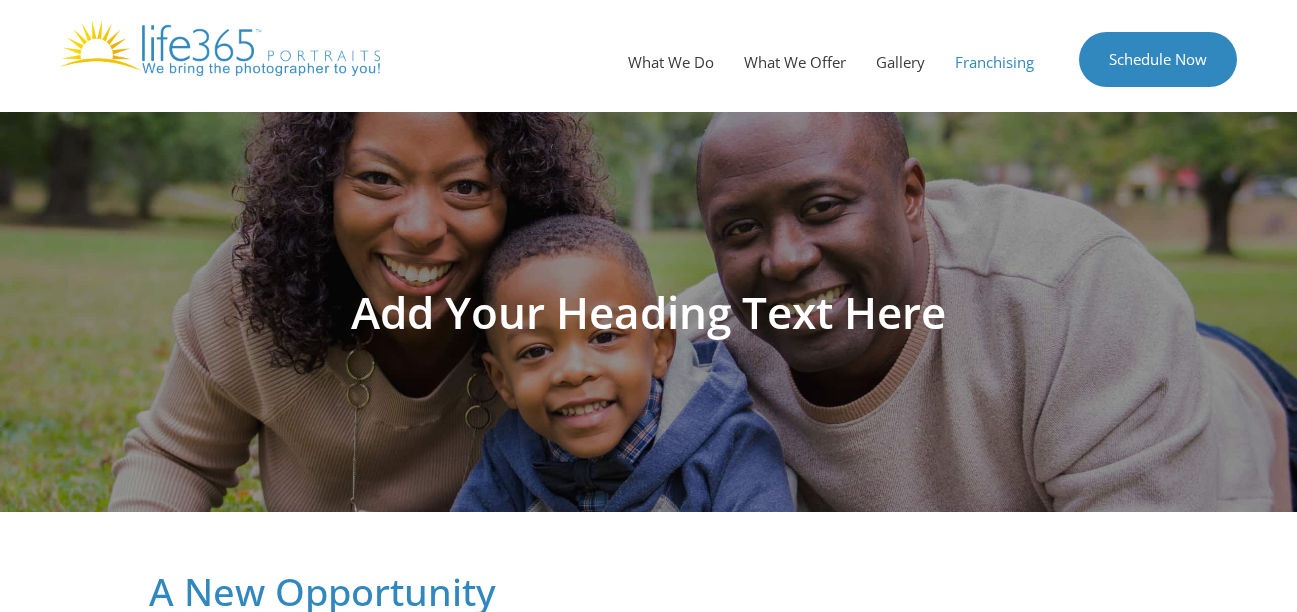 scroll, scrollTop: 0, scrollLeft: 0, axis: both 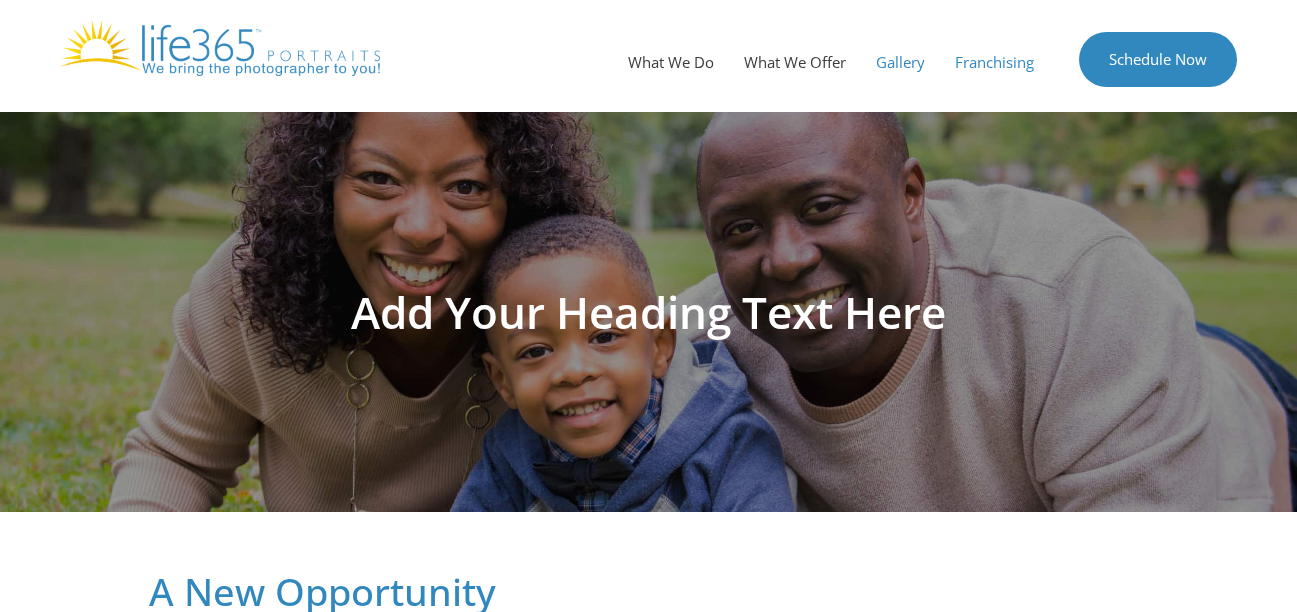 click on "Gallery" at bounding box center (900, 62) 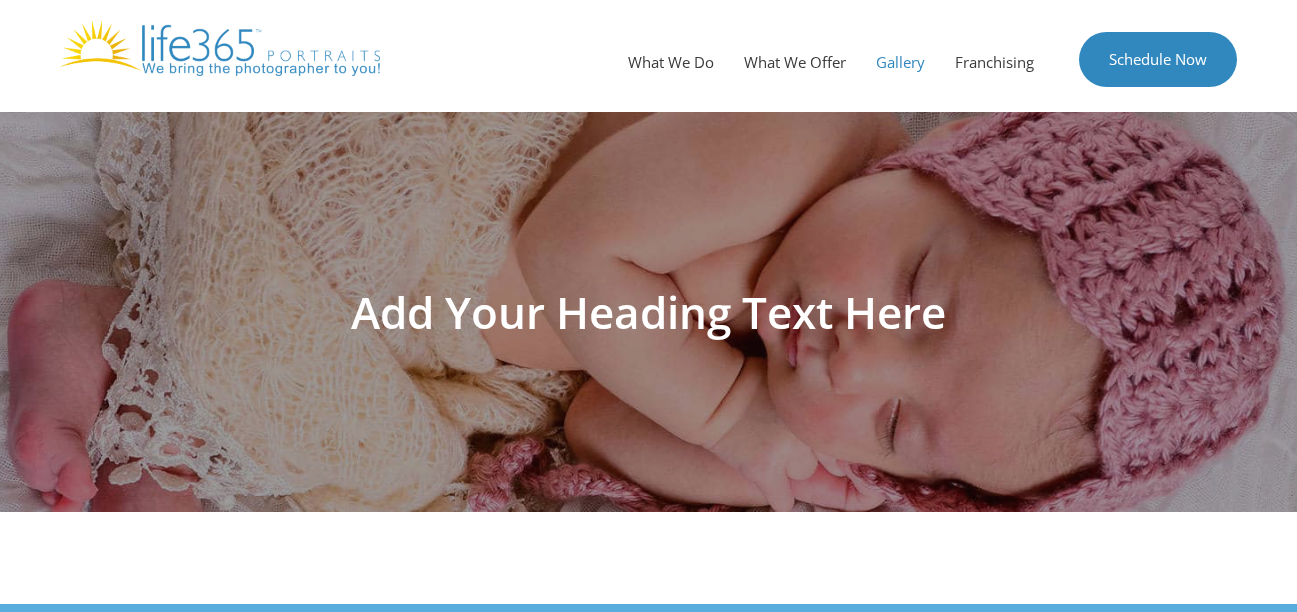 scroll, scrollTop: 0, scrollLeft: 0, axis: both 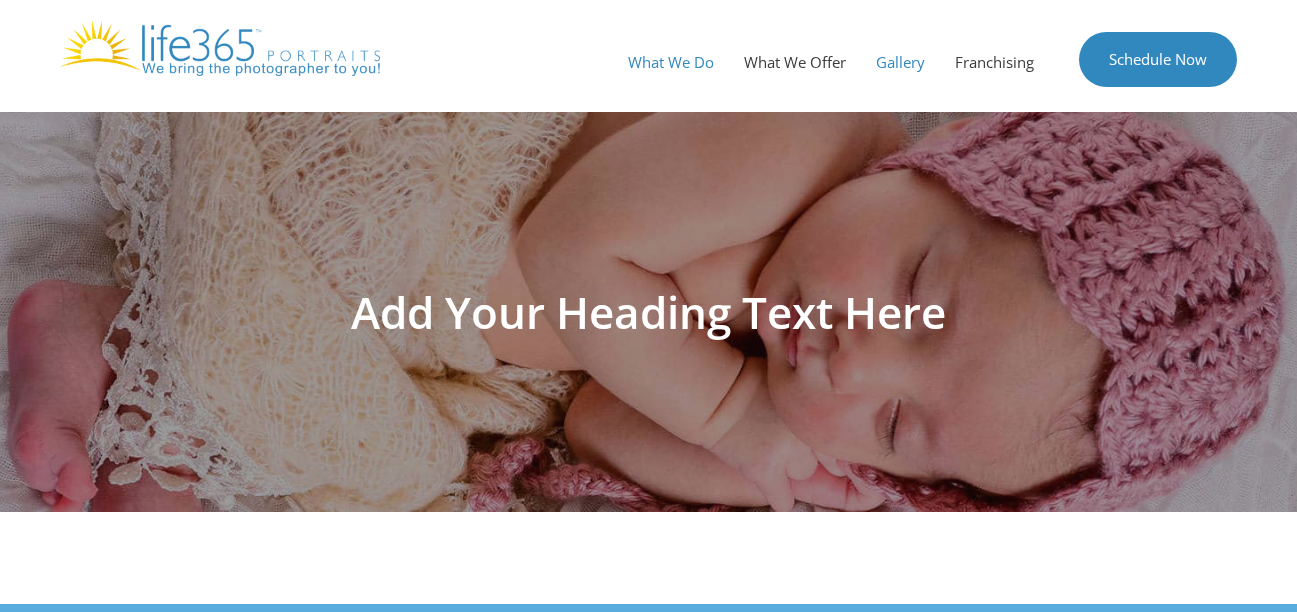 click on "What We Do" at bounding box center [671, 62] 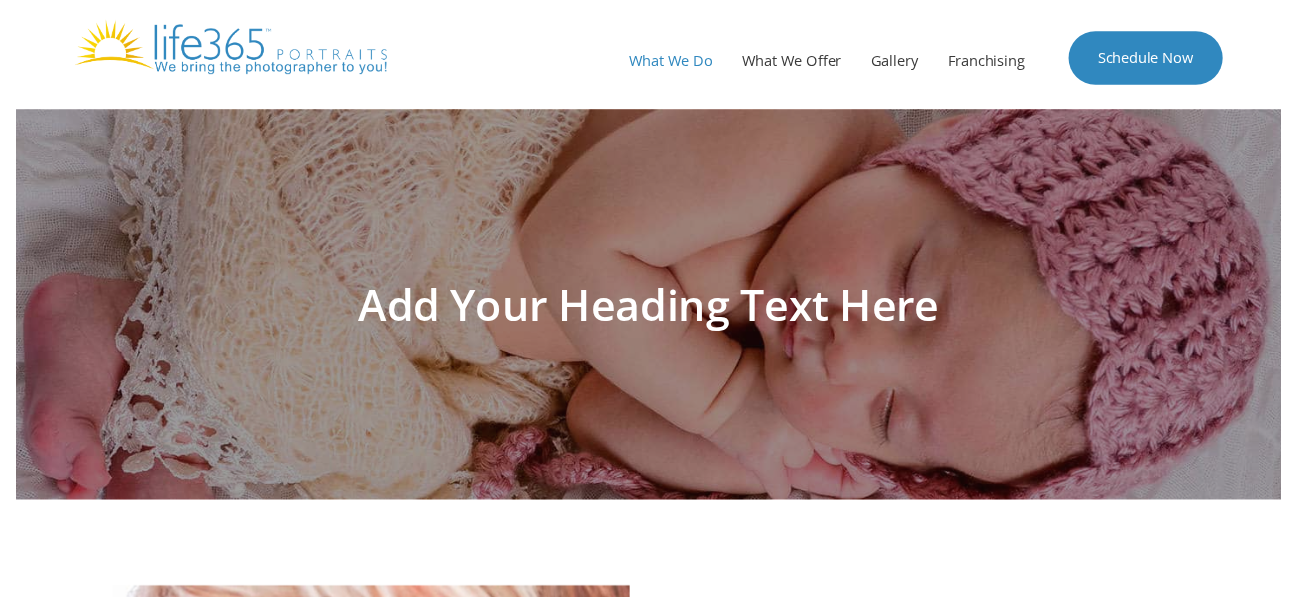 scroll, scrollTop: 0, scrollLeft: 0, axis: both 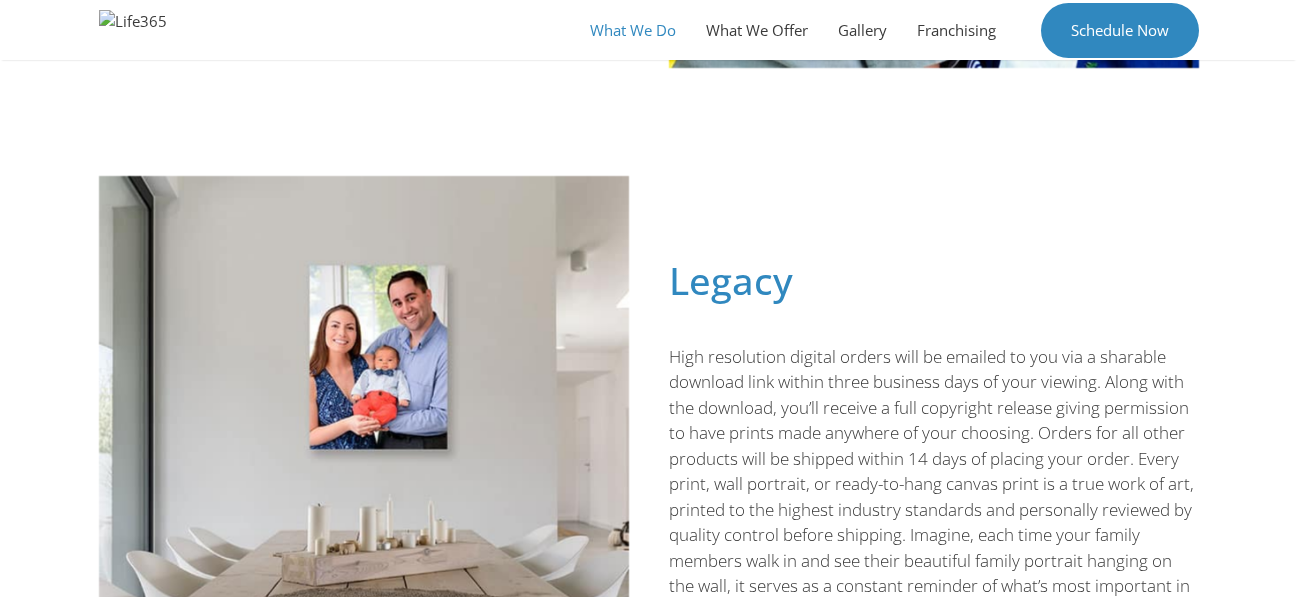 drag, startPoint x: 274, startPoint y: 375, endPoint x: 294, endPoint y: 377, distance: 20.09975 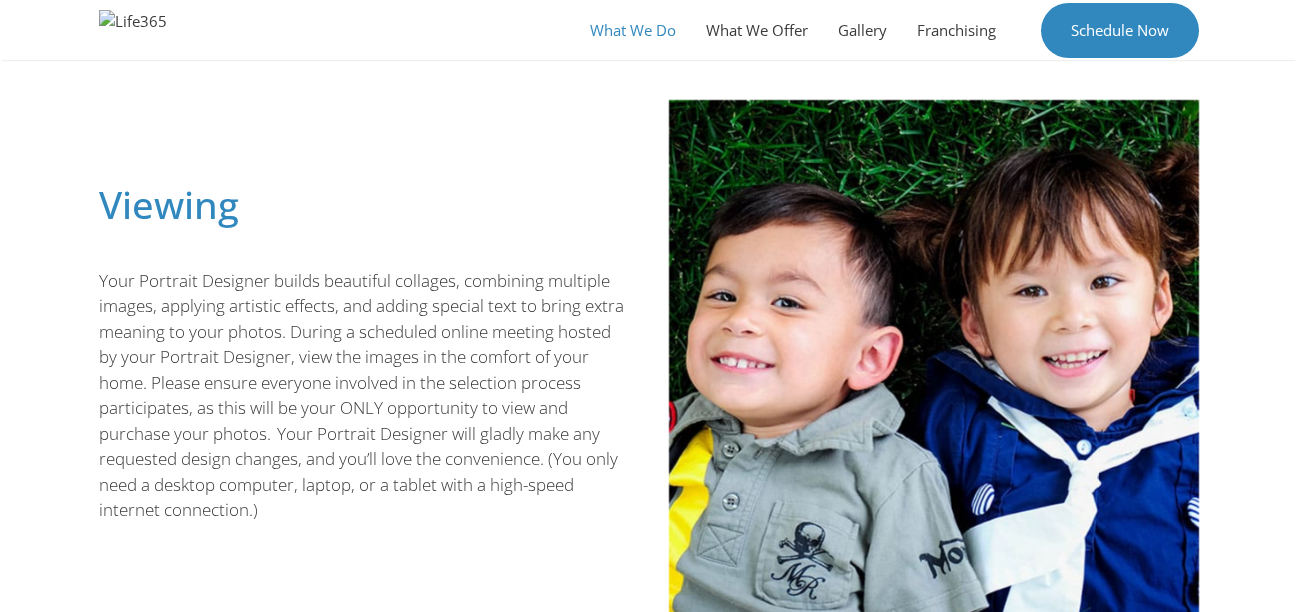 scroll, scrollTop: 400, scrollLeft: 0, axis: vertical 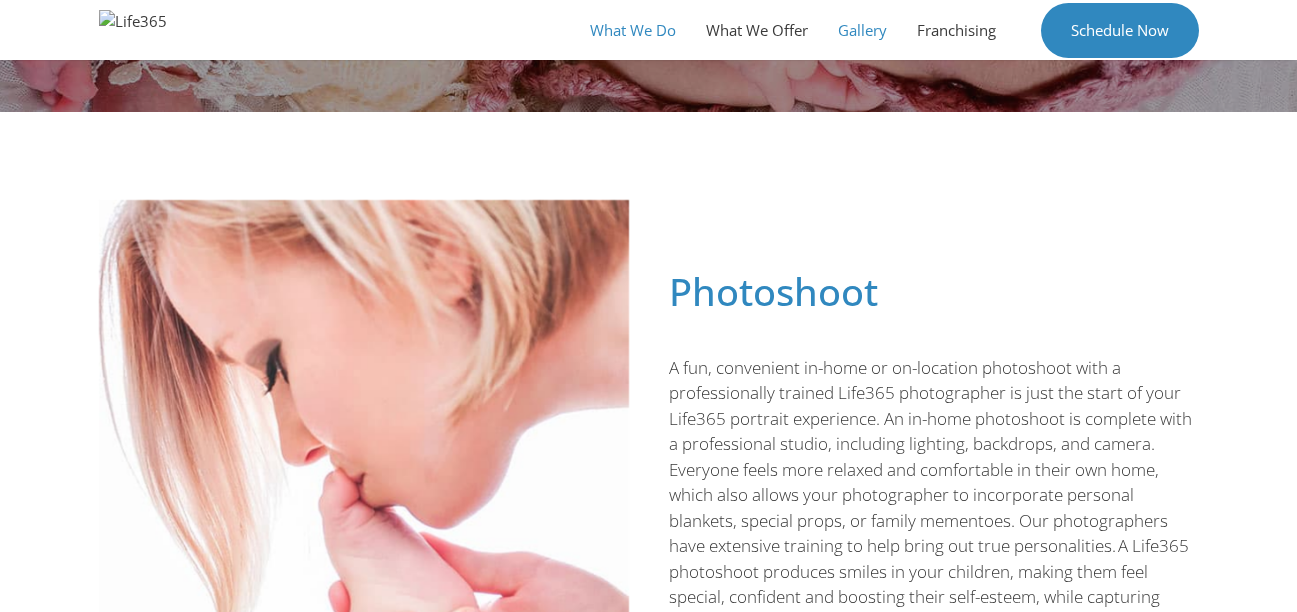 click on "Gallery" at bounding box center [862, 30] 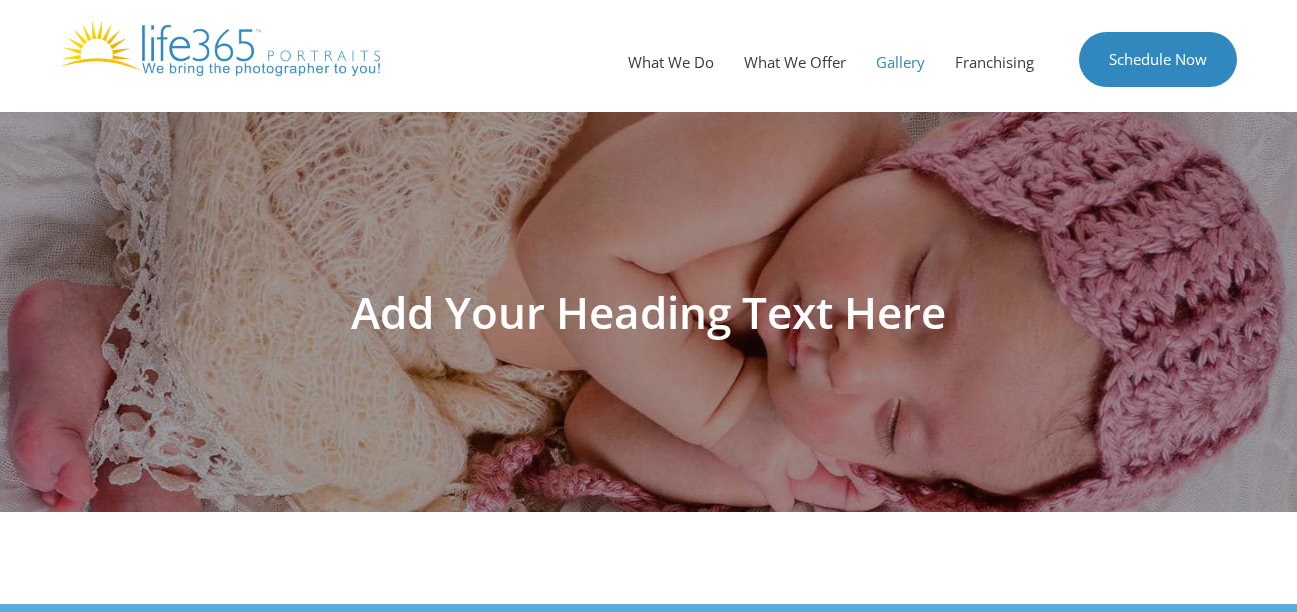 scroll, scrollTop: 0, scrollLeft: 0, axis: both 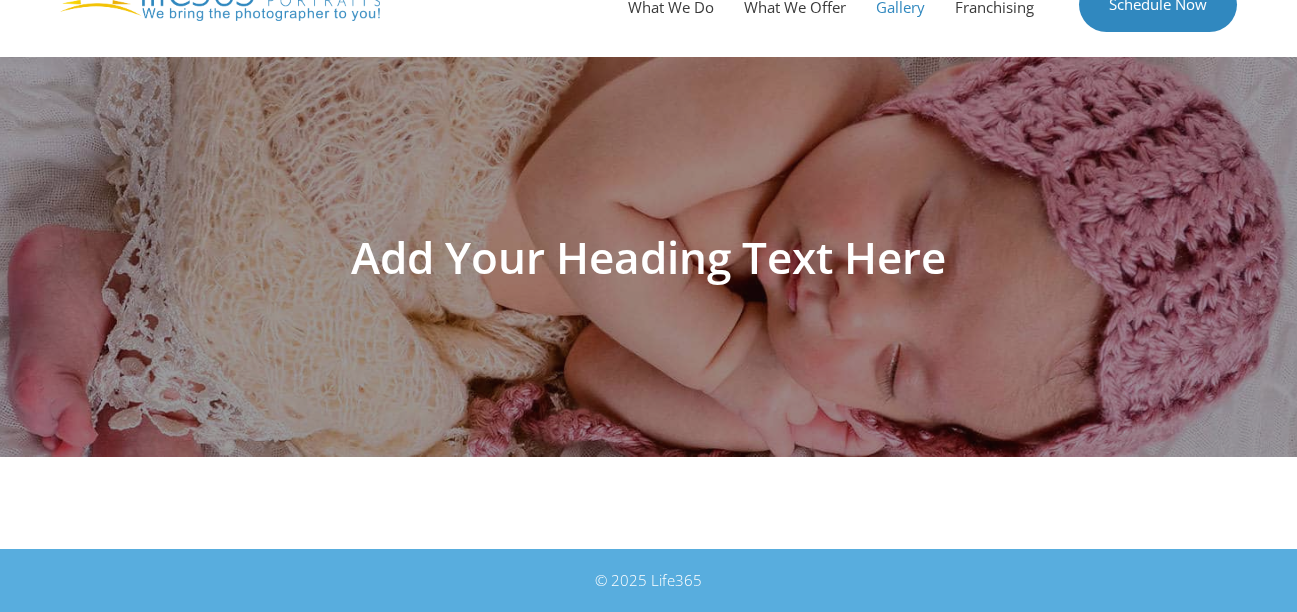click on "Add Your Heading Text Here" at bounding box center (649, 257) 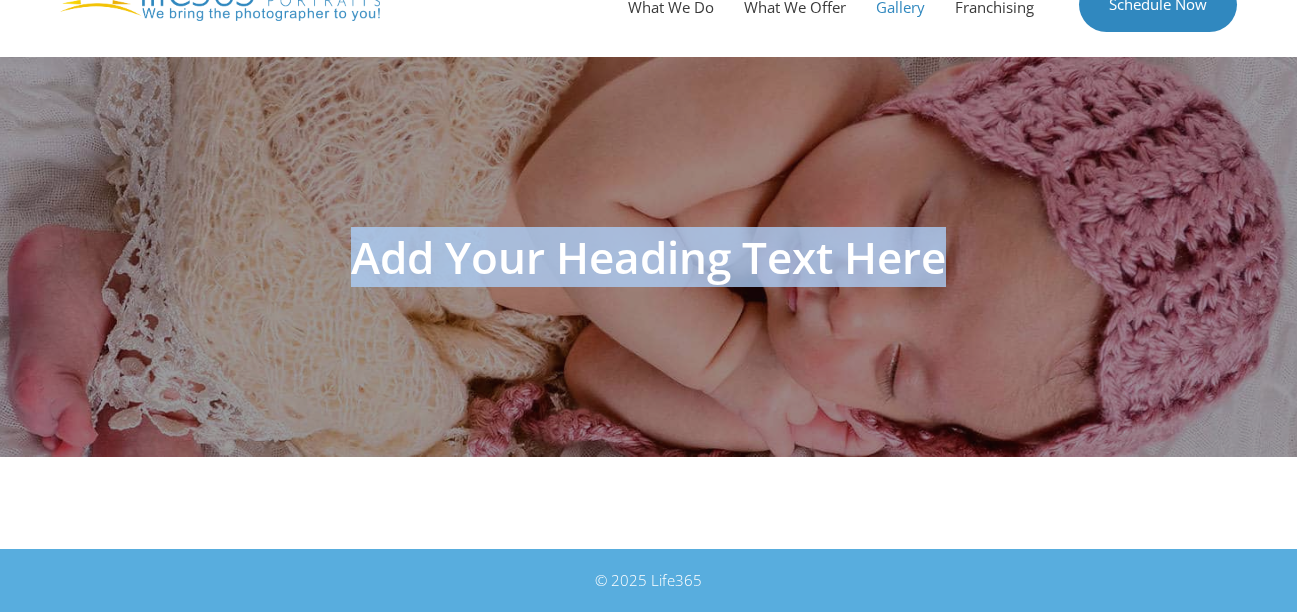 drag, startPoint x: 376, startPoint y: 263, endPoint x: 1068, endPoint y: 277, distance: 692.1416 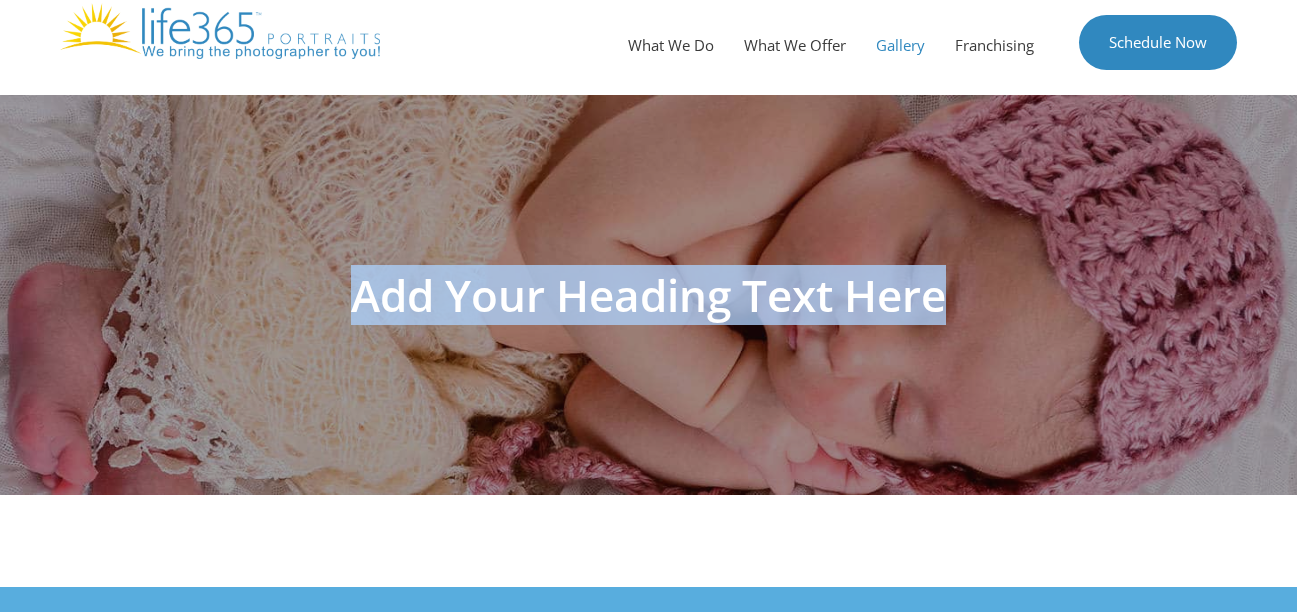 scroll, scrollTop: 0, scrollLeft: 0, axis: both 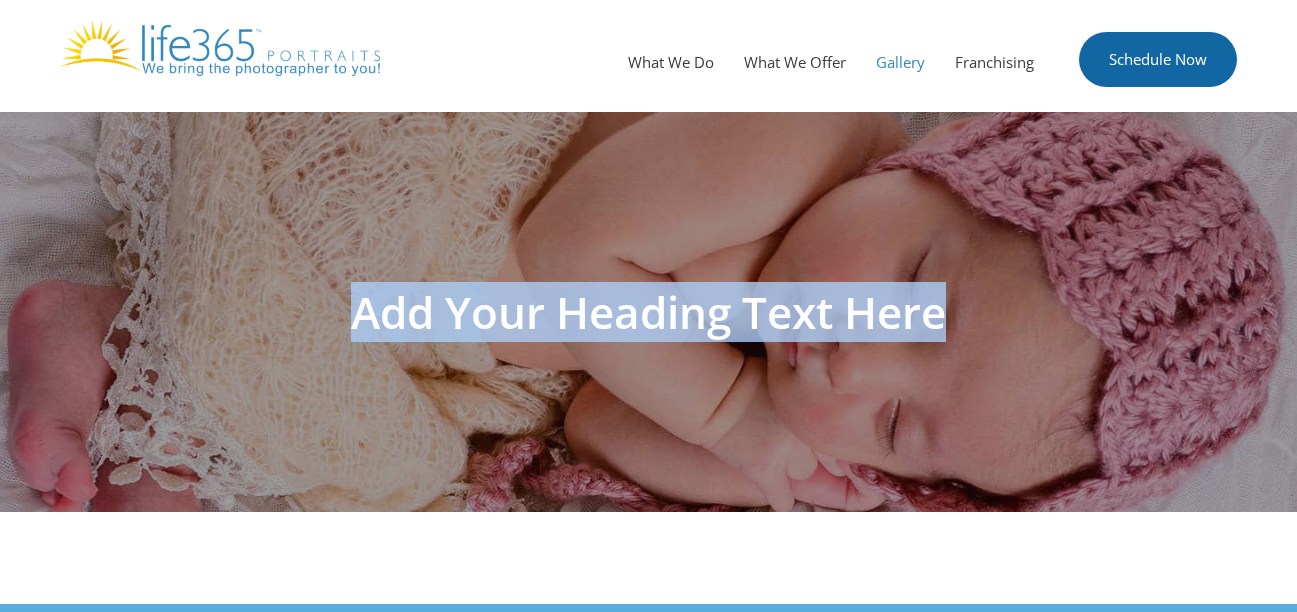 click on "Schedule Now" at bounding box center (1158, 59) 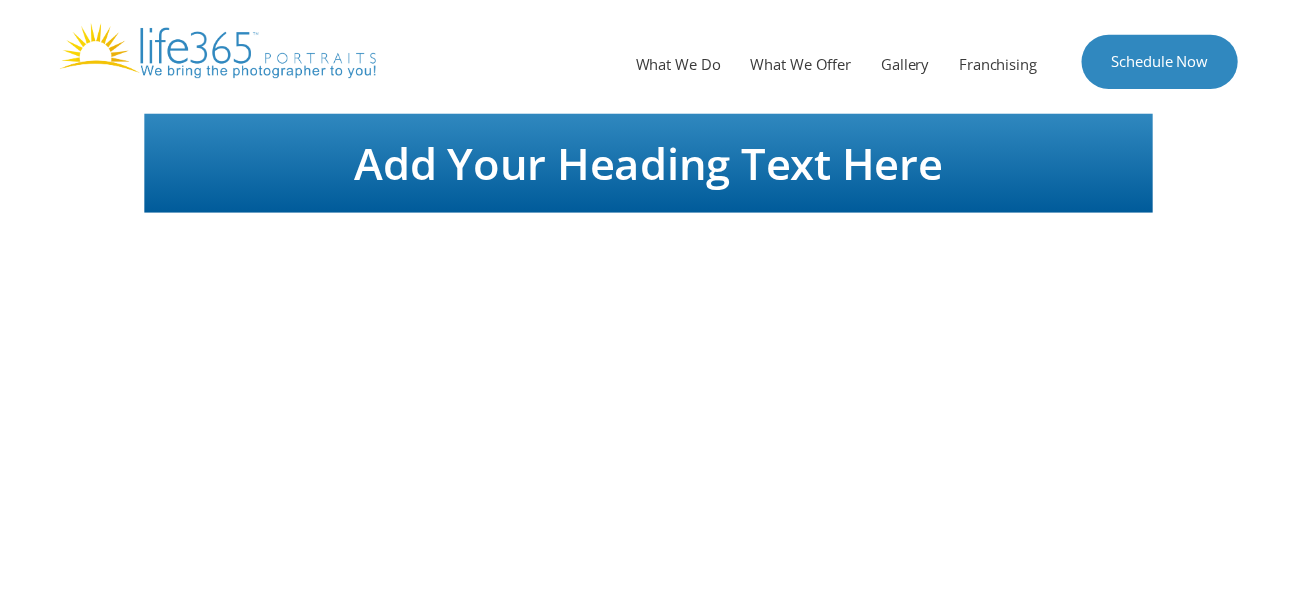 scroll, scrollTop: 0, scrollLeft: 0, axis: both 